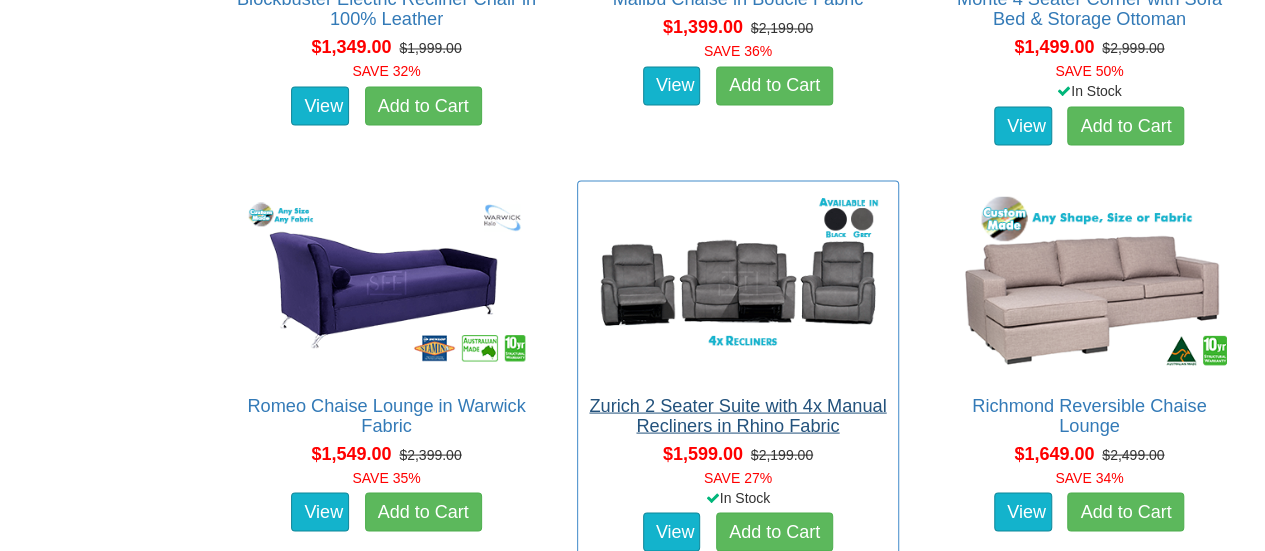 scroll, scrollTop: 2000, scrollLeft: 0, axis: vertical 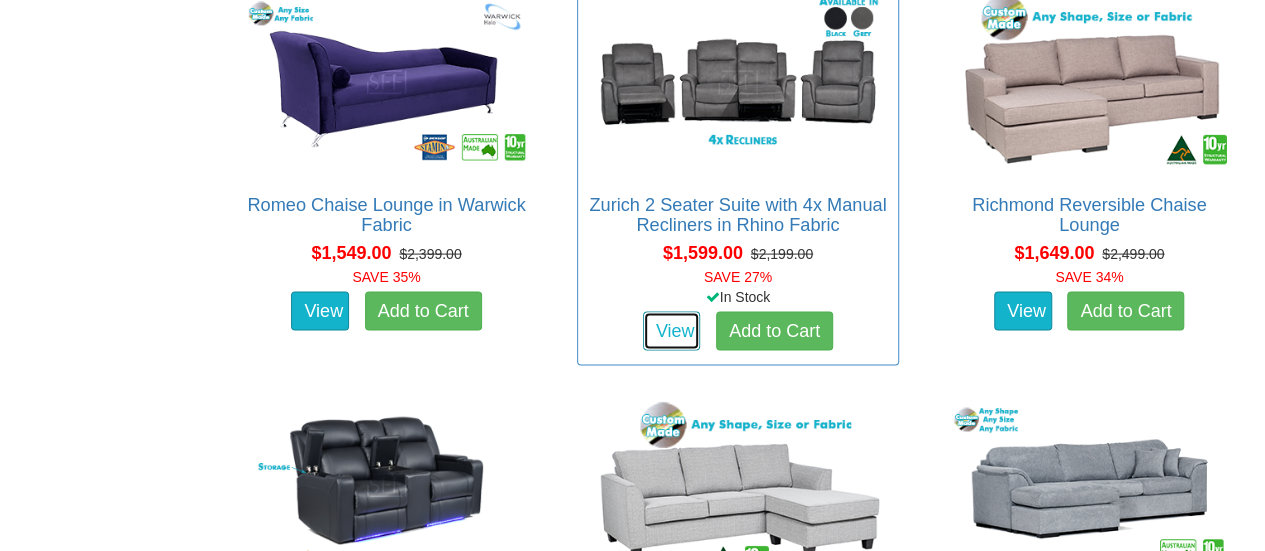 click on "View" at bounding box center (672, 332) 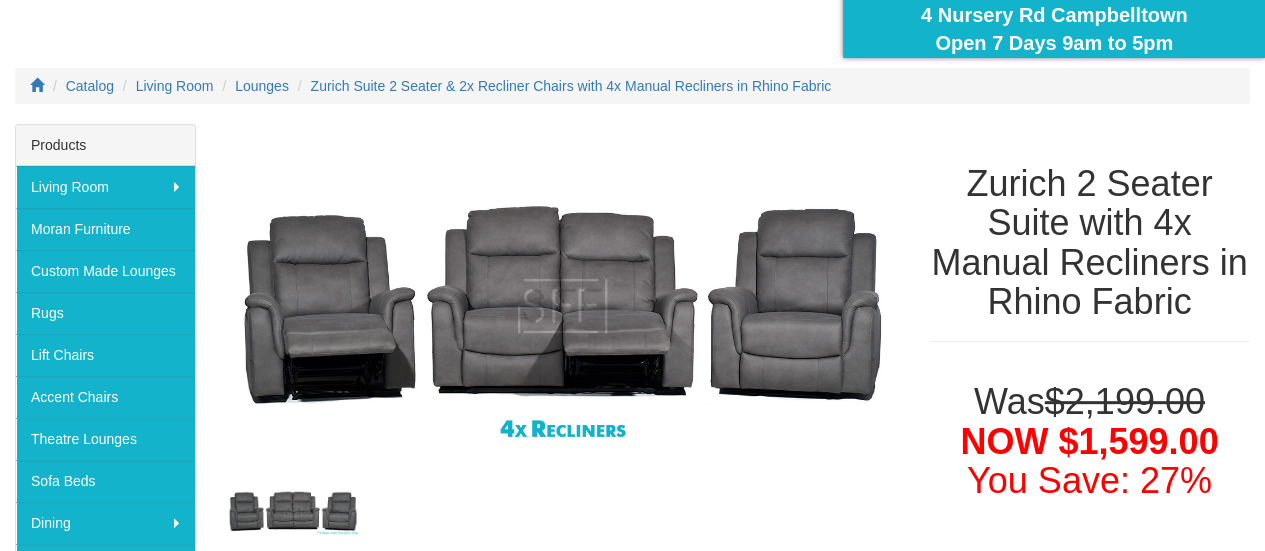 scroll, scrollTop: 300, scrollLeft: 0, axis: vertical 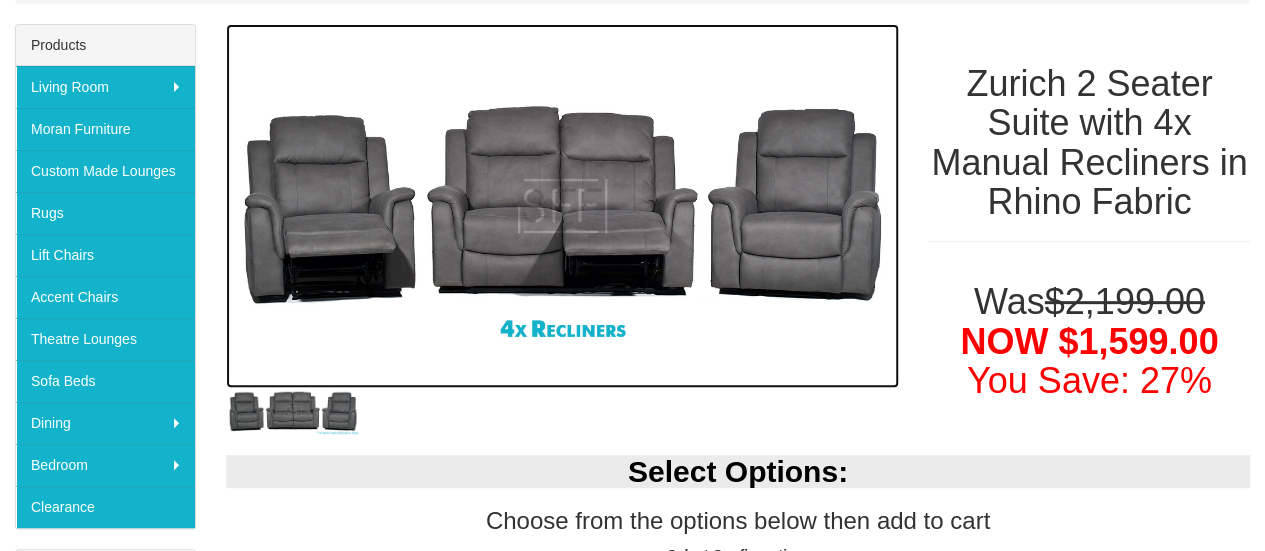 click at bounding box center [562, 206] 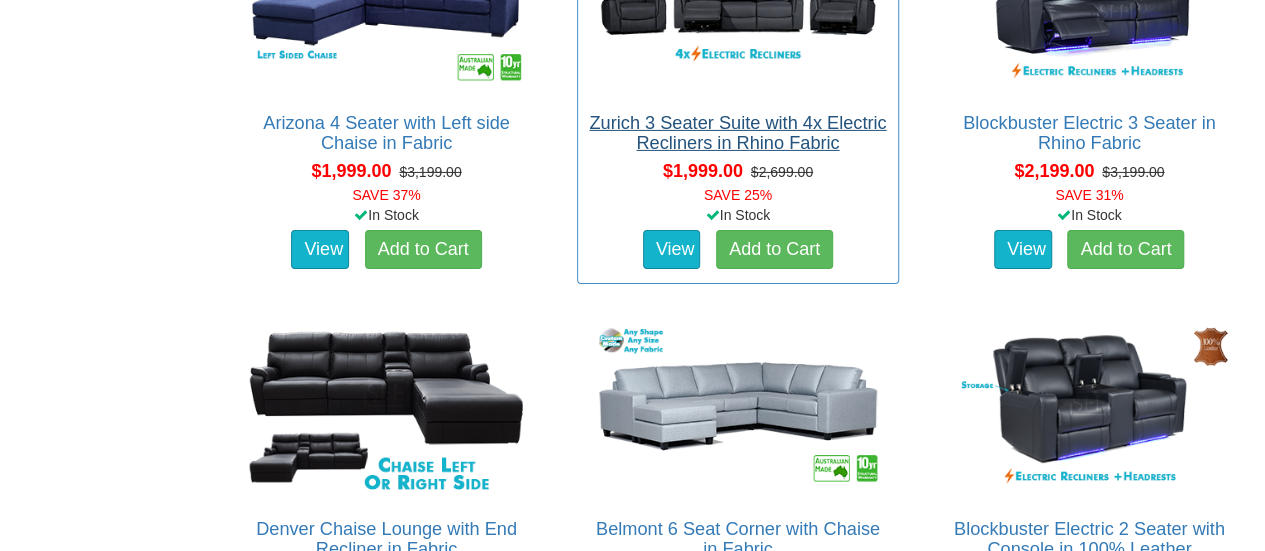 scroll, scrollTop: 3400, scrollLeft: 0, axis: vertical 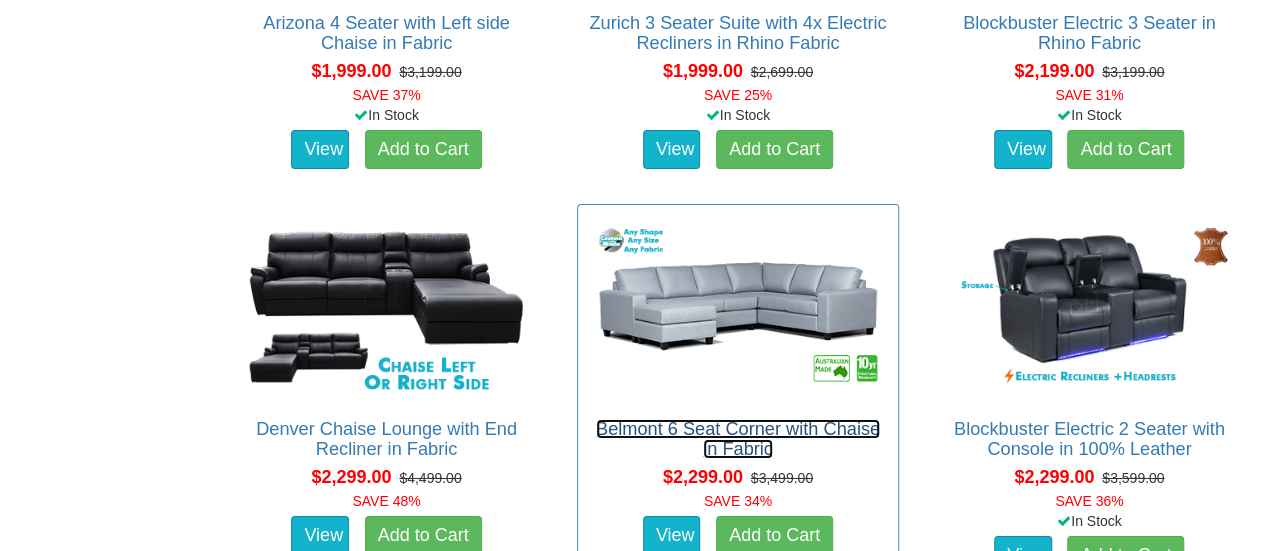 click on "Belmont 6 Seat Corner with Chaise in Fabric" at bounding box center (738, 439) 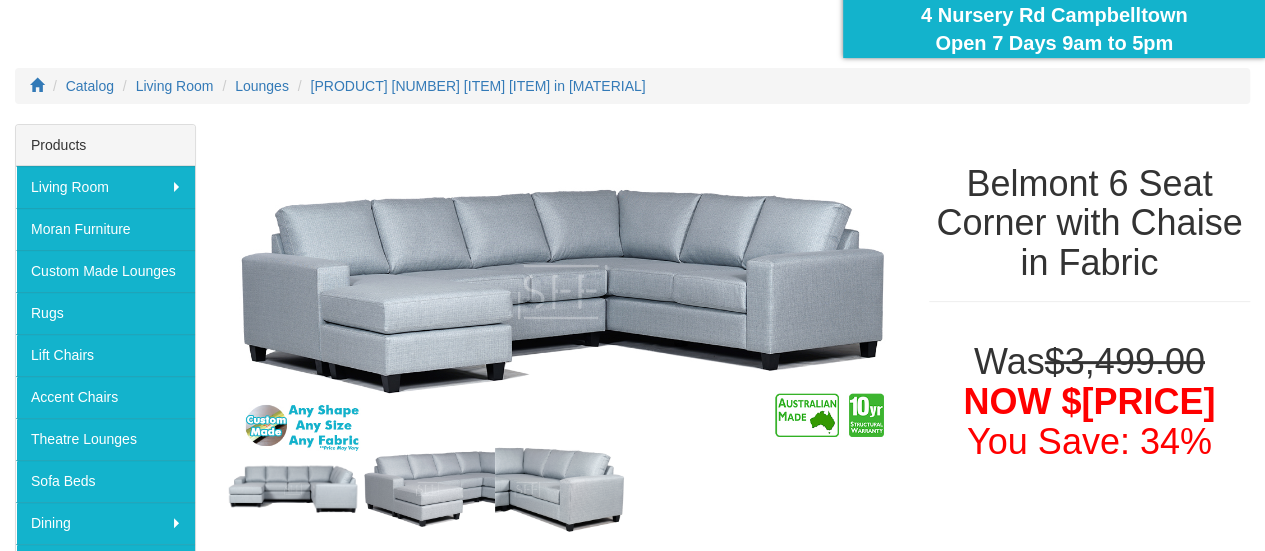 scroll, scrollTop: 300, scrollLeft: 0, axis: vertical 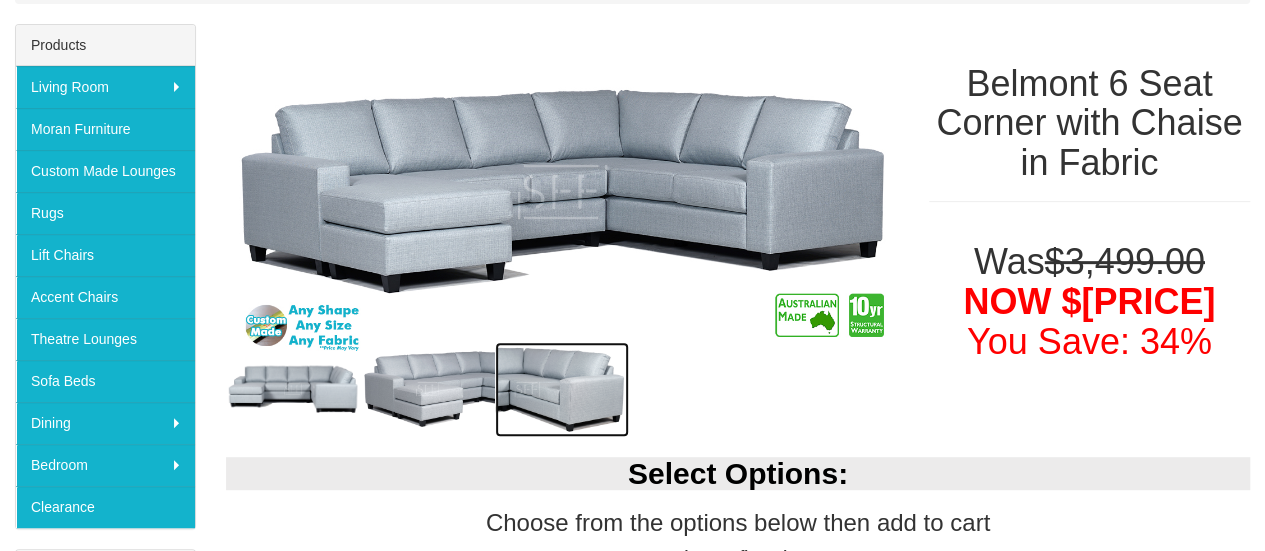 click at bounding box center (562, 389) 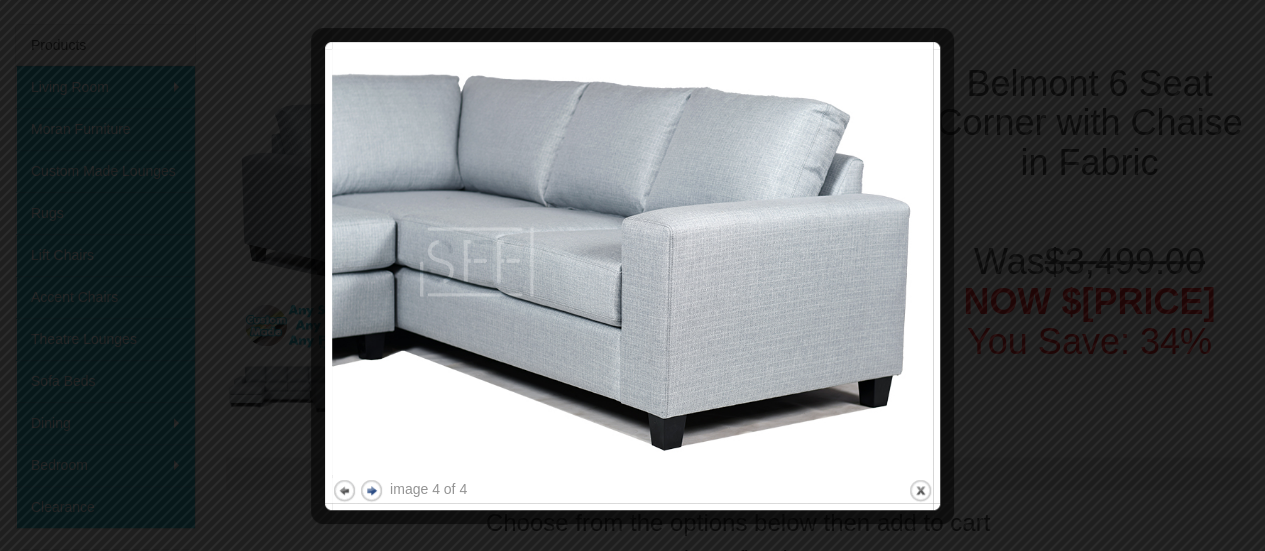 click on "next" at bounding box center [371, 490] 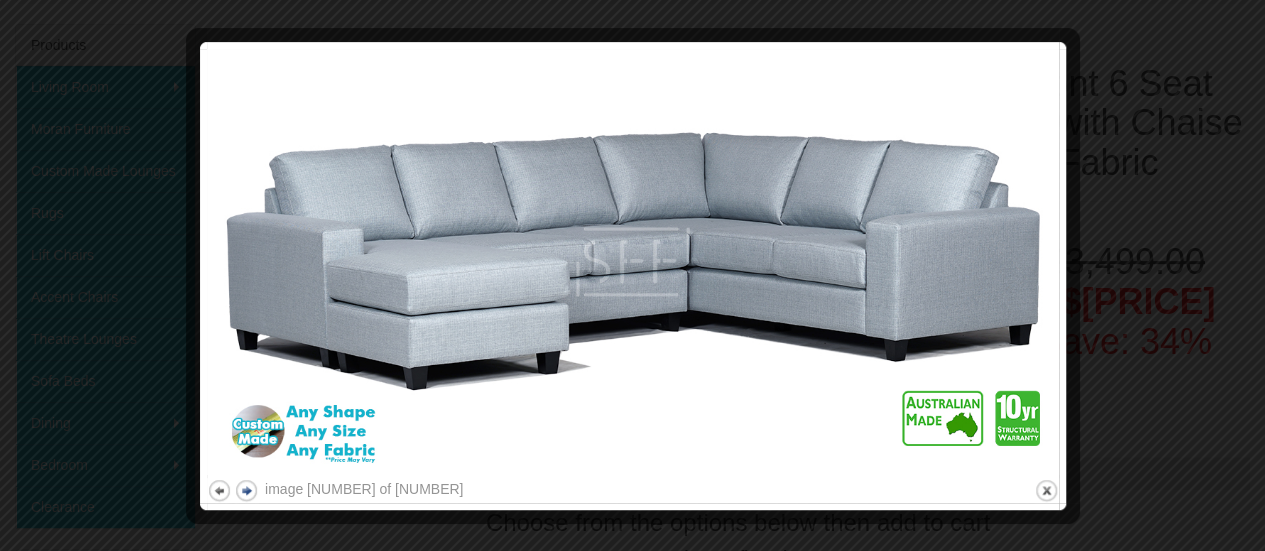 click on "next" at bounding box center [246, 490] 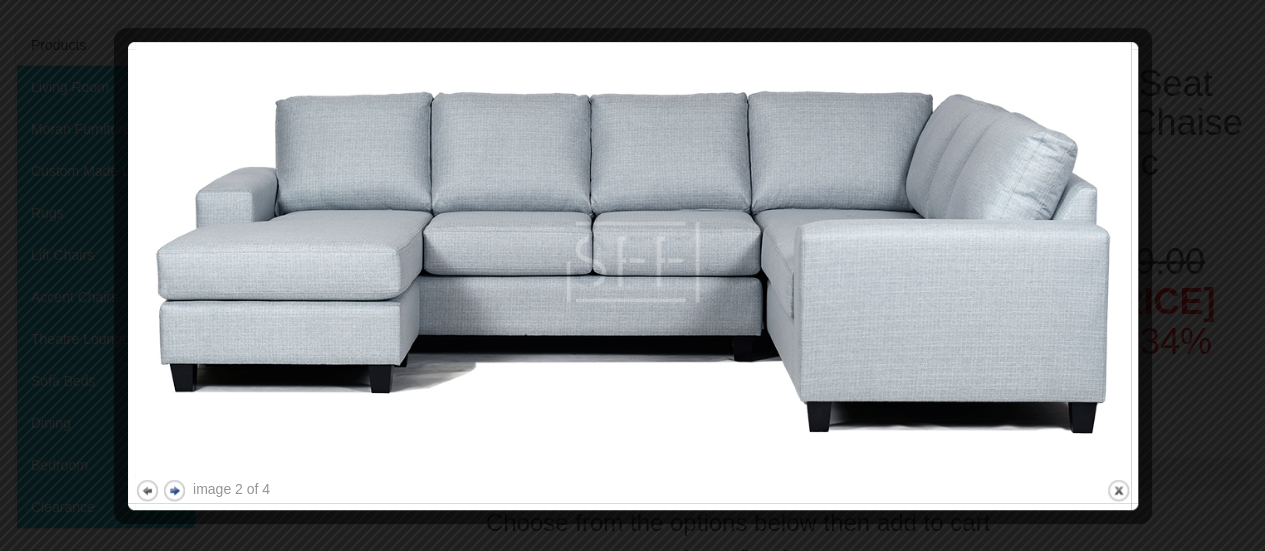 click on "next" at bounding box center (174, 490) 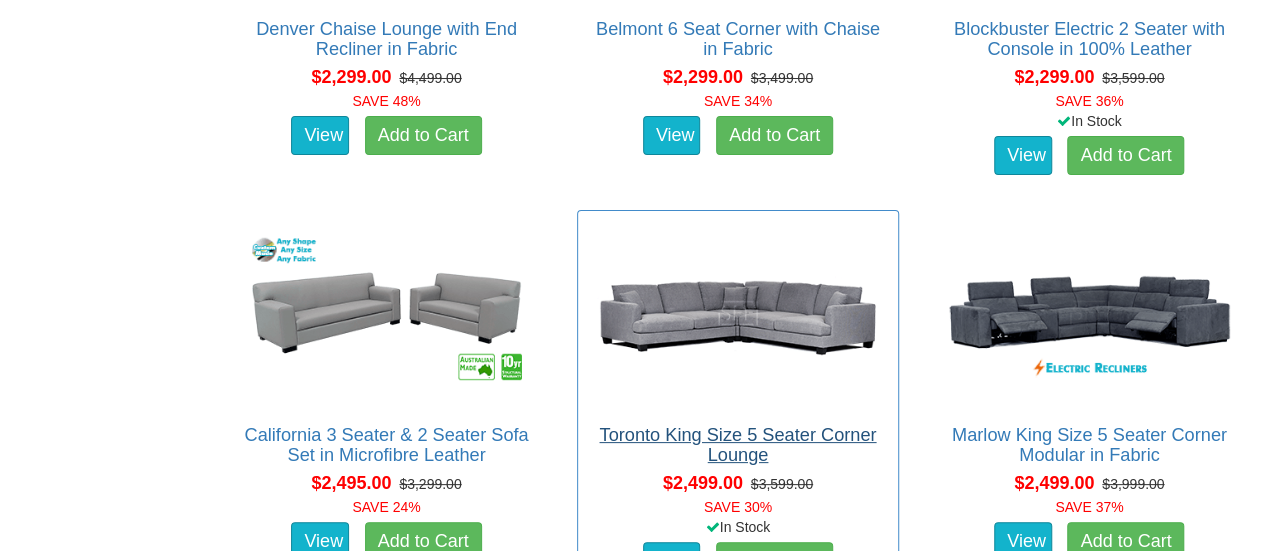 scroll, scrollTop: 3900, scrollLeft: 0, axis: vertical 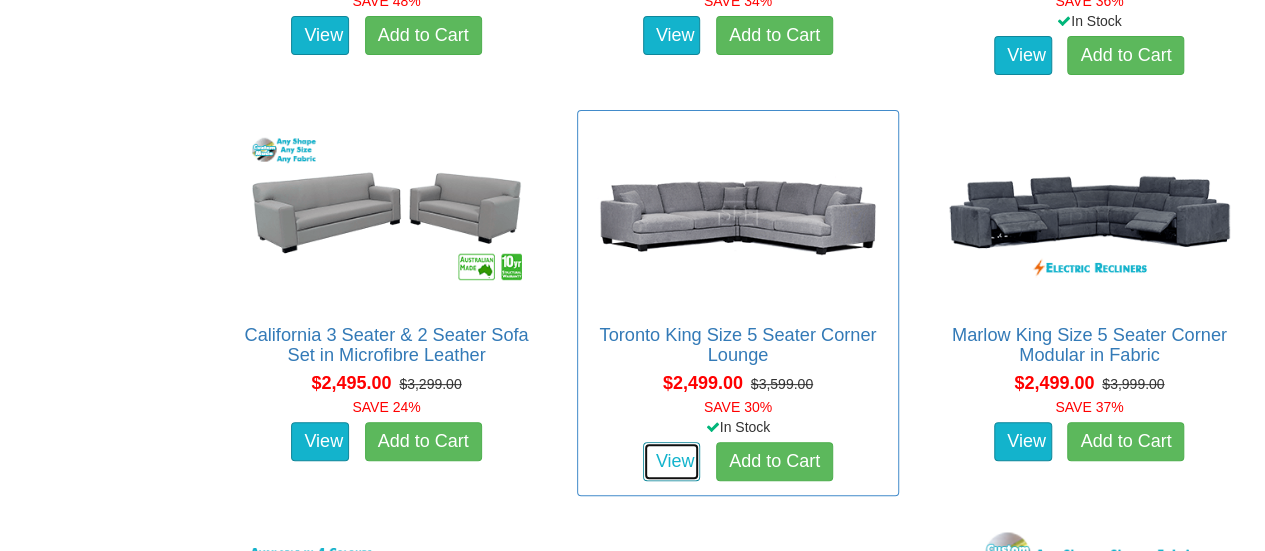 click on "View" at bounding box center [672, 462] 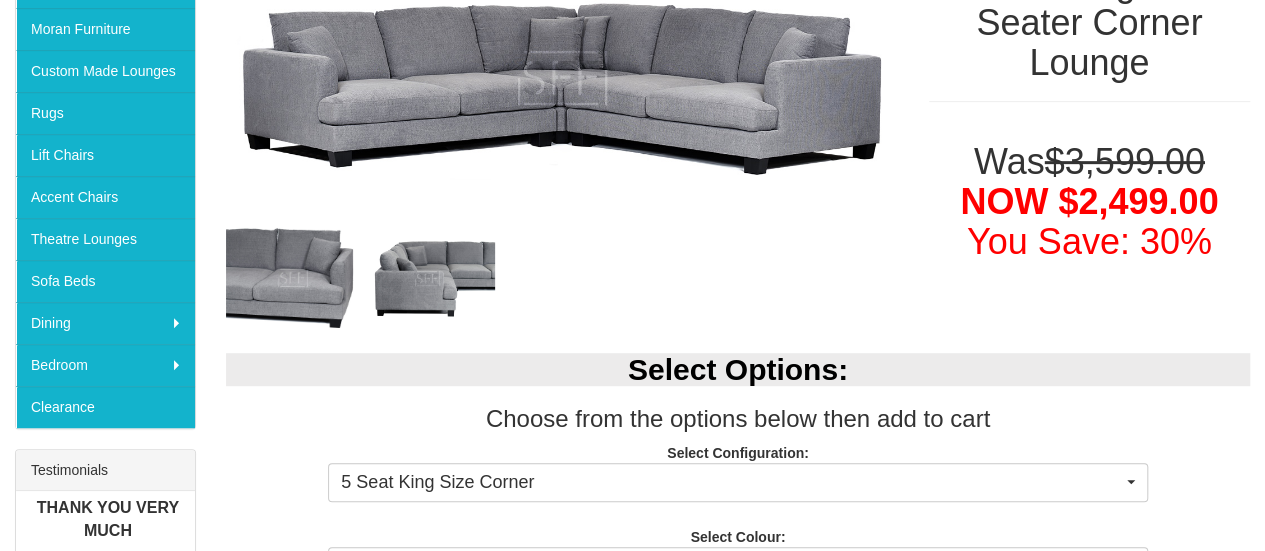 scroll, scrollTop: 300, scrollLeft: 0, axis: vertical 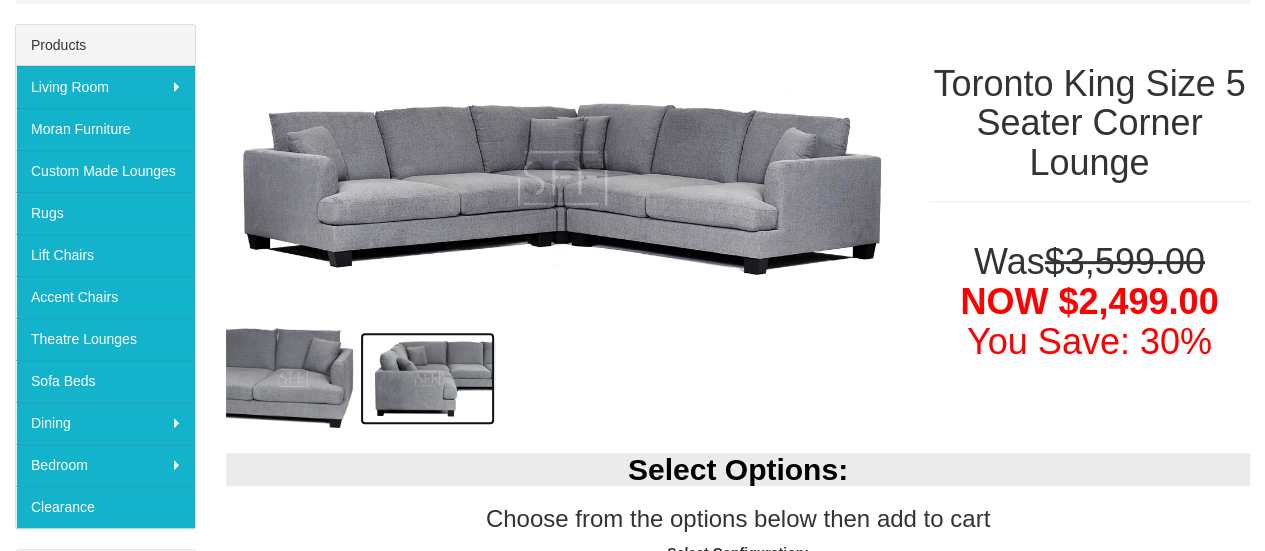 click at bounding box center [427, 378] 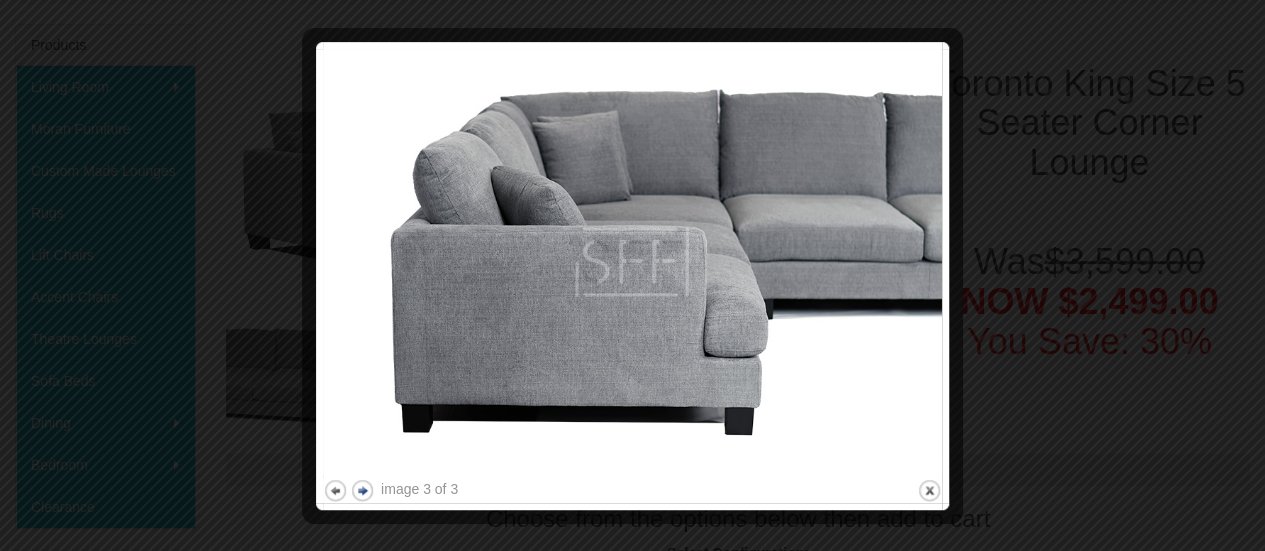 click on "next" at bounding box center [362, 490] 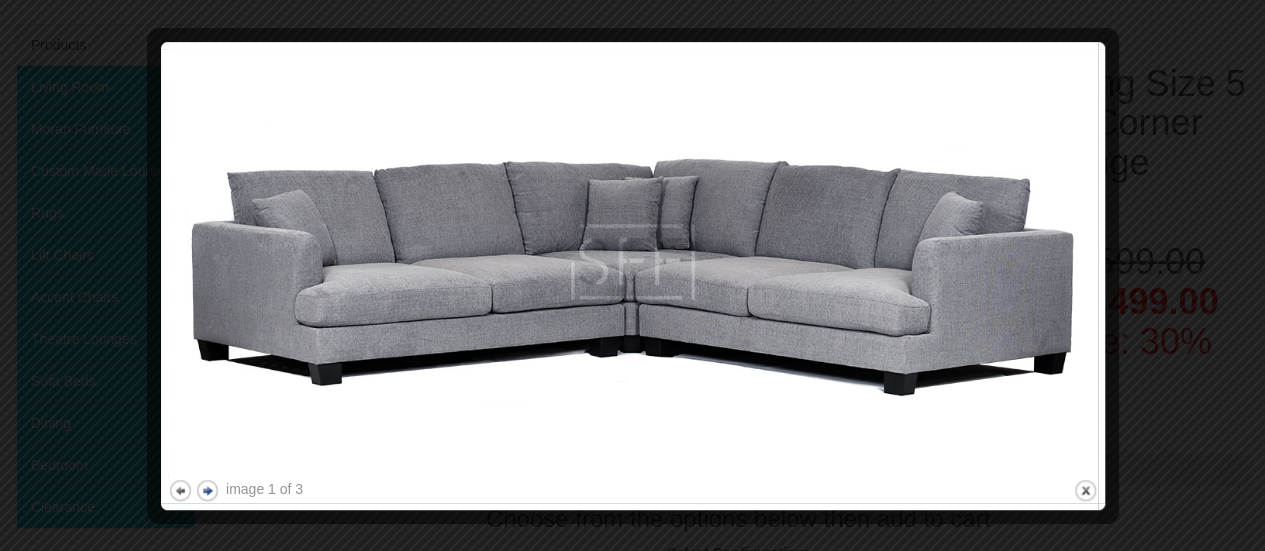 click on "image 1 of 3 previous next close" at bounding box center [633, 276] 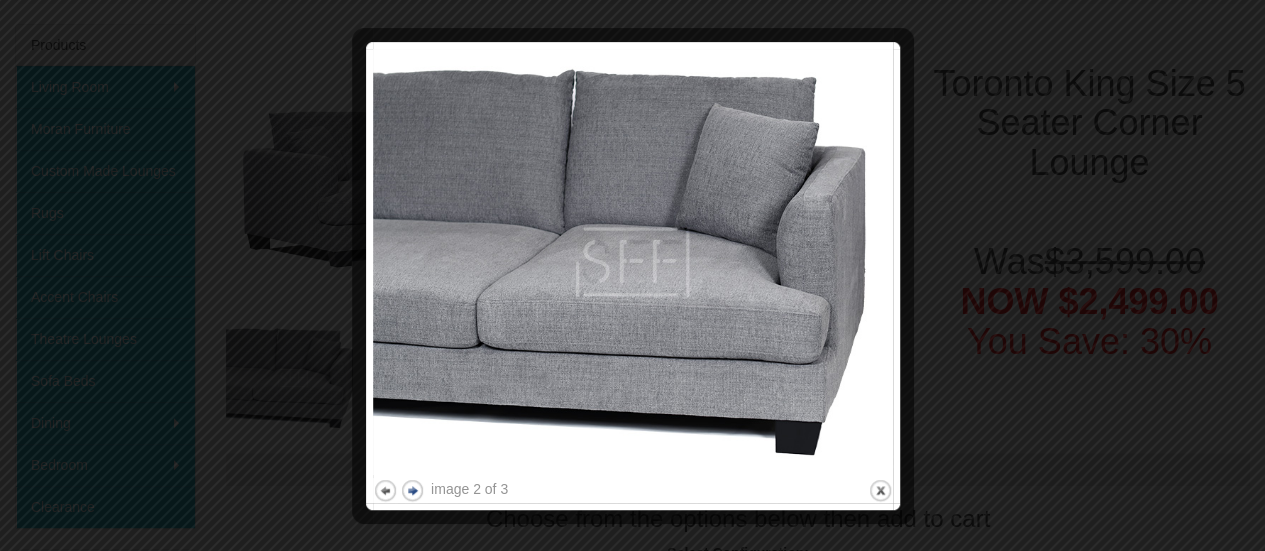 click on "next" at bounding box center [412, 490] 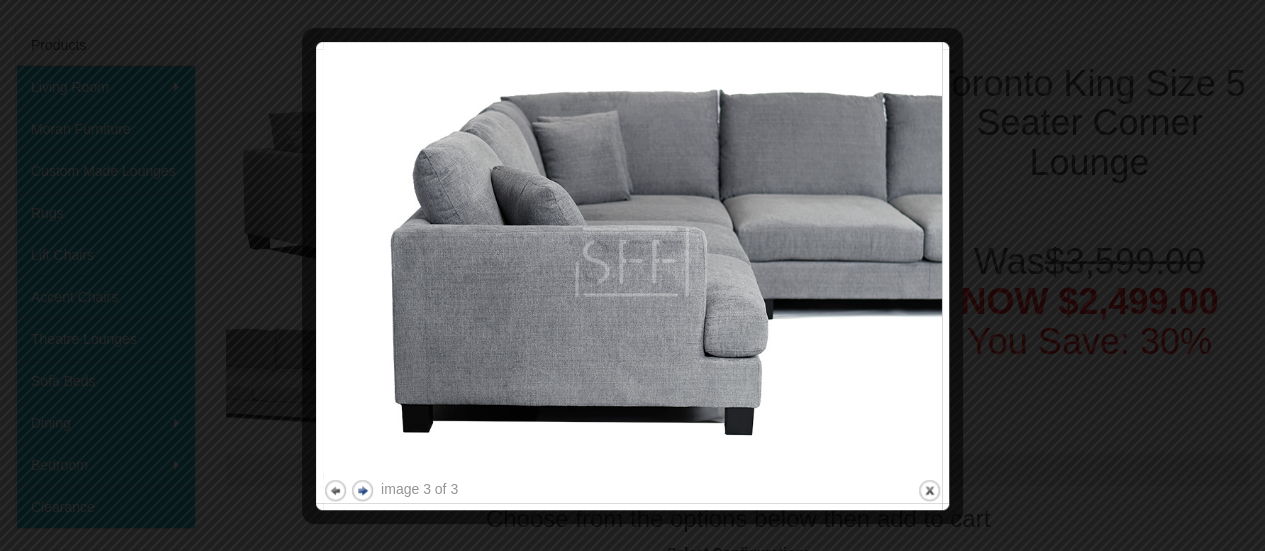 click on "image 3 of 3" at bounding box center [419, 489] 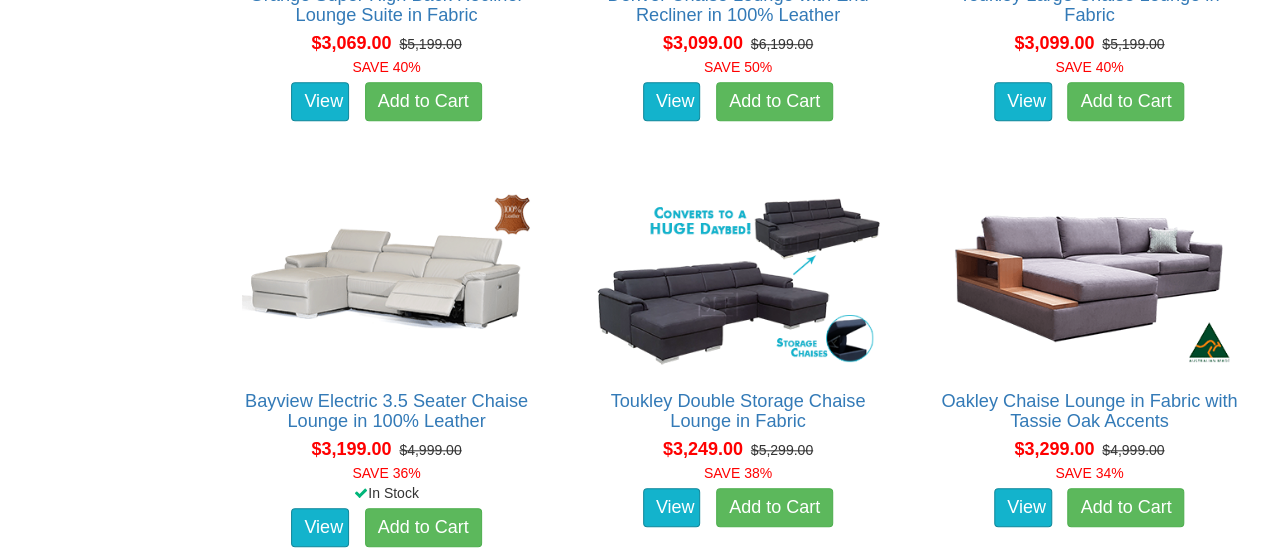 scroll, scrollTop: 8400, scrollLeft: 0, axis: vertical 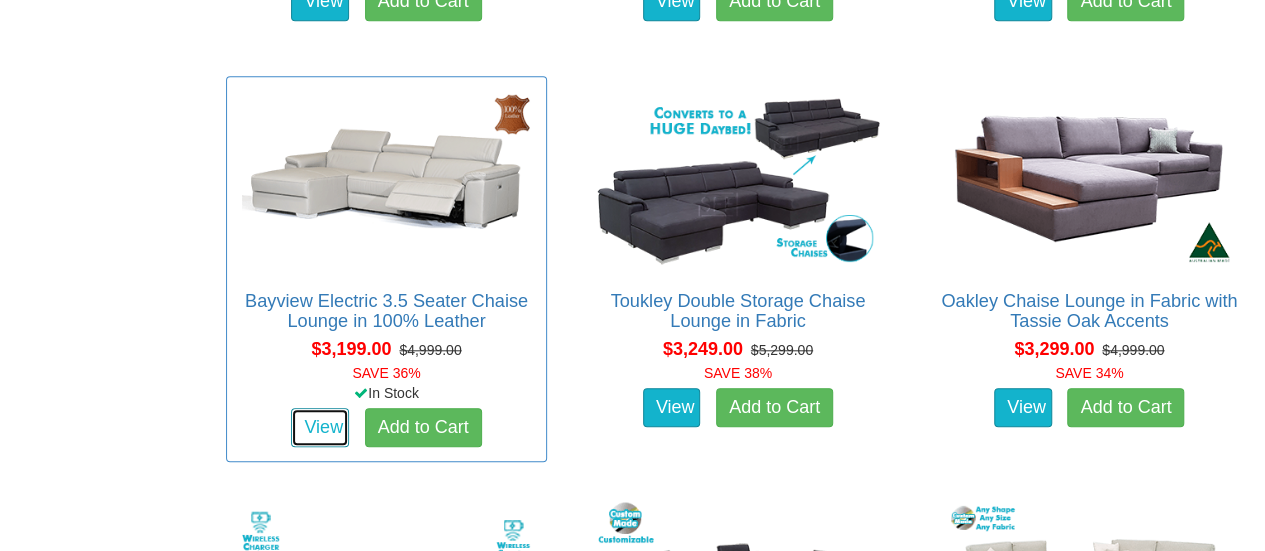 click on "View" at bounding box center [320, 428] 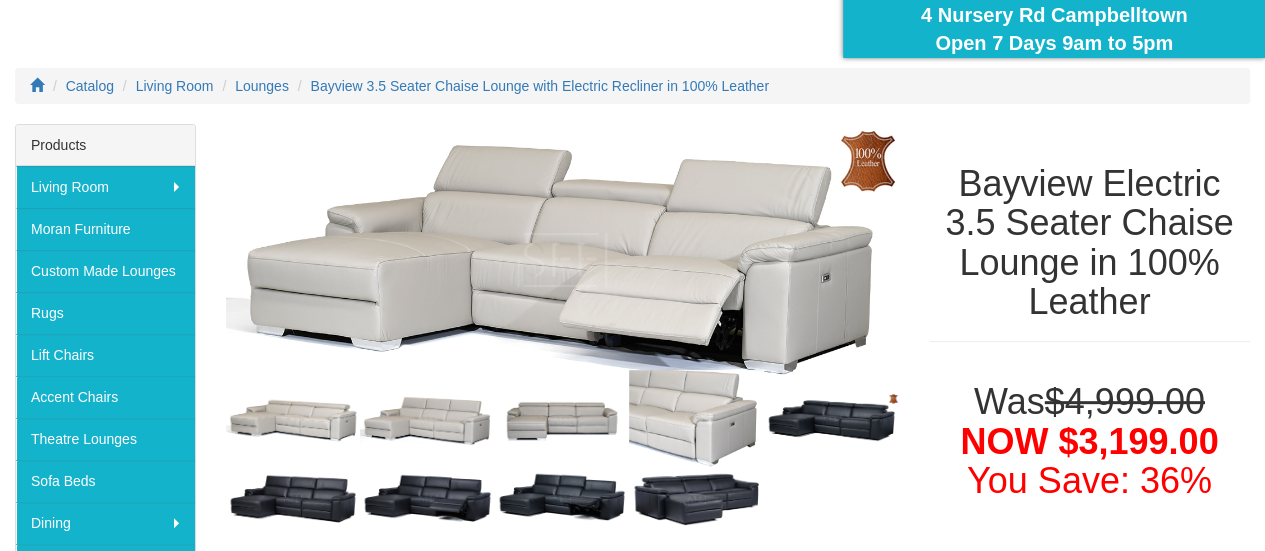 scroll, scrollTop: 500, scrollLeft: 0, axis: vertical 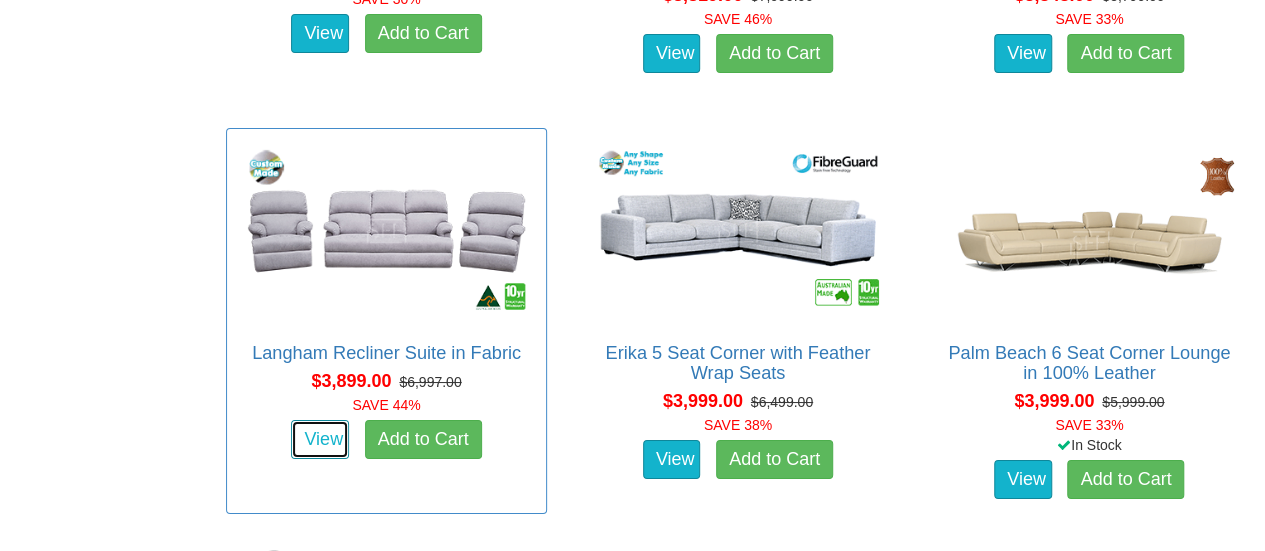 click on "View" at bounding box center [320, 440] 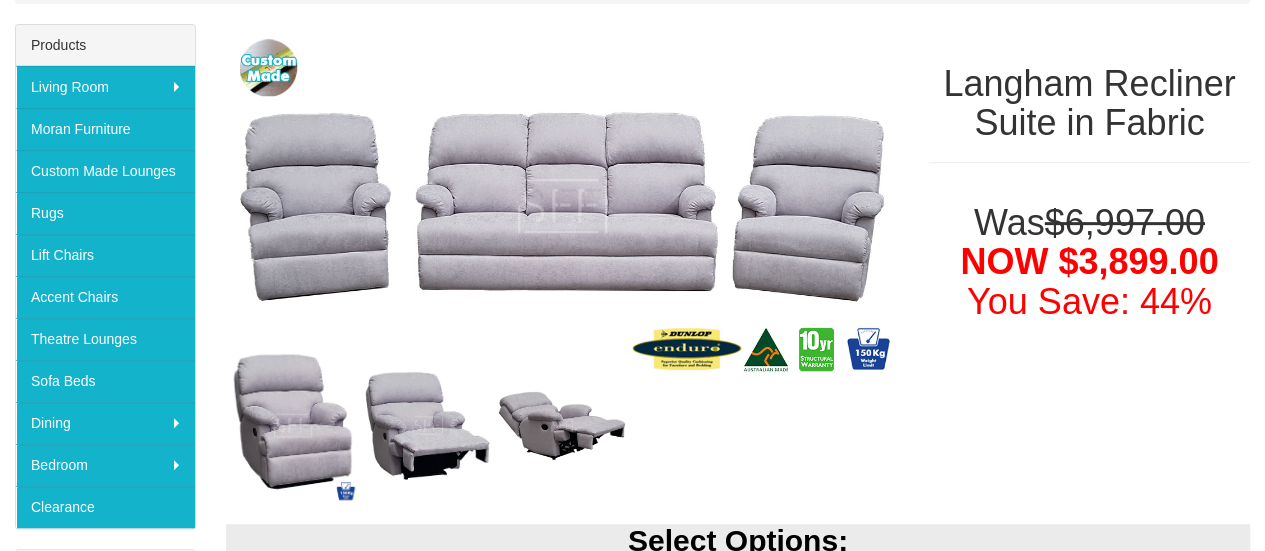 scroll, scrollTop: 400, scrollLeft: 0, axis: vertical 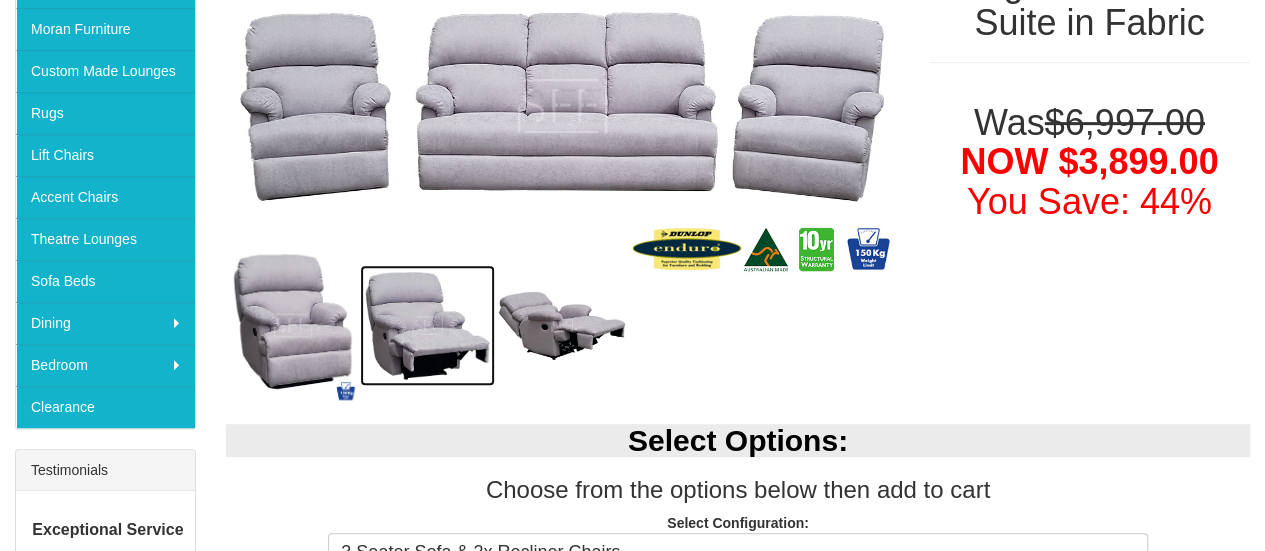 click at bounding box center [427, 326] 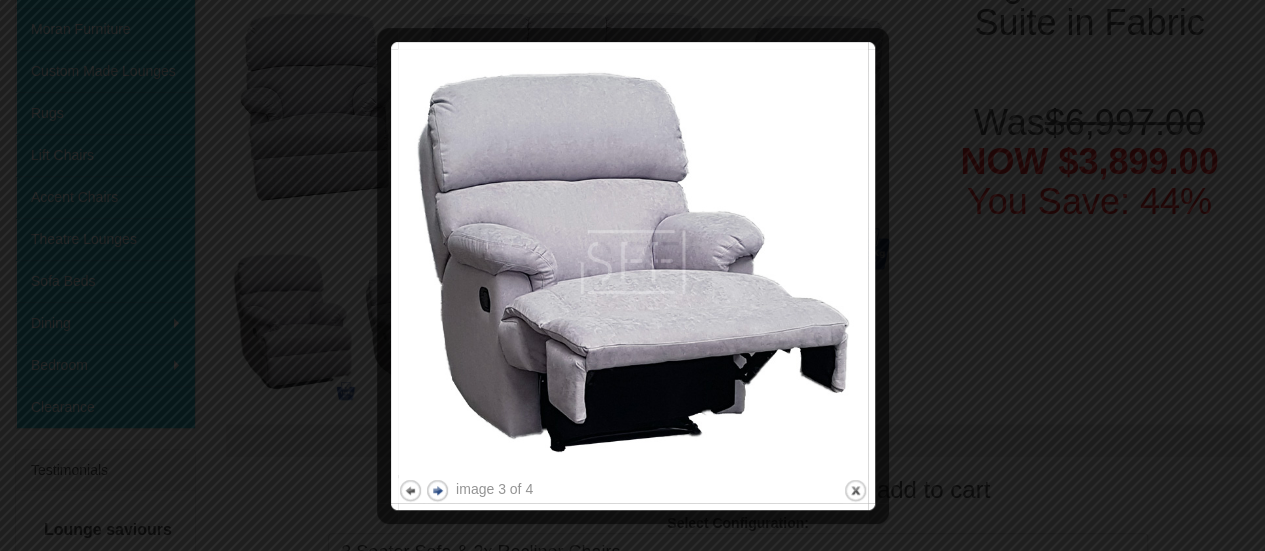 click on "next" at bounding box center [437, 490] 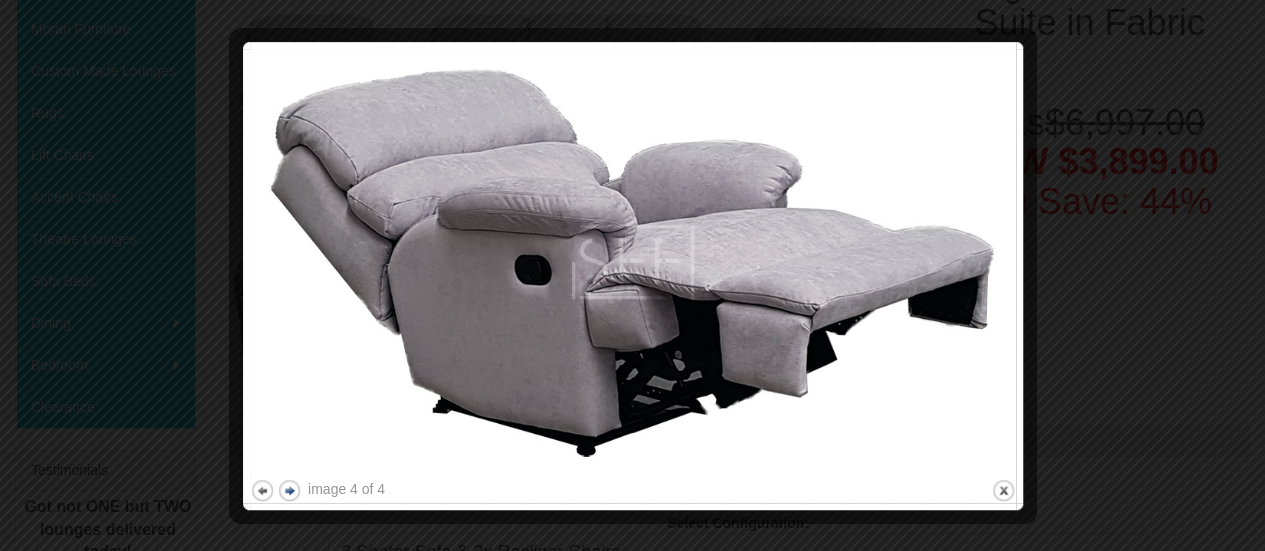click on "next" at bounding box center (289, 490) 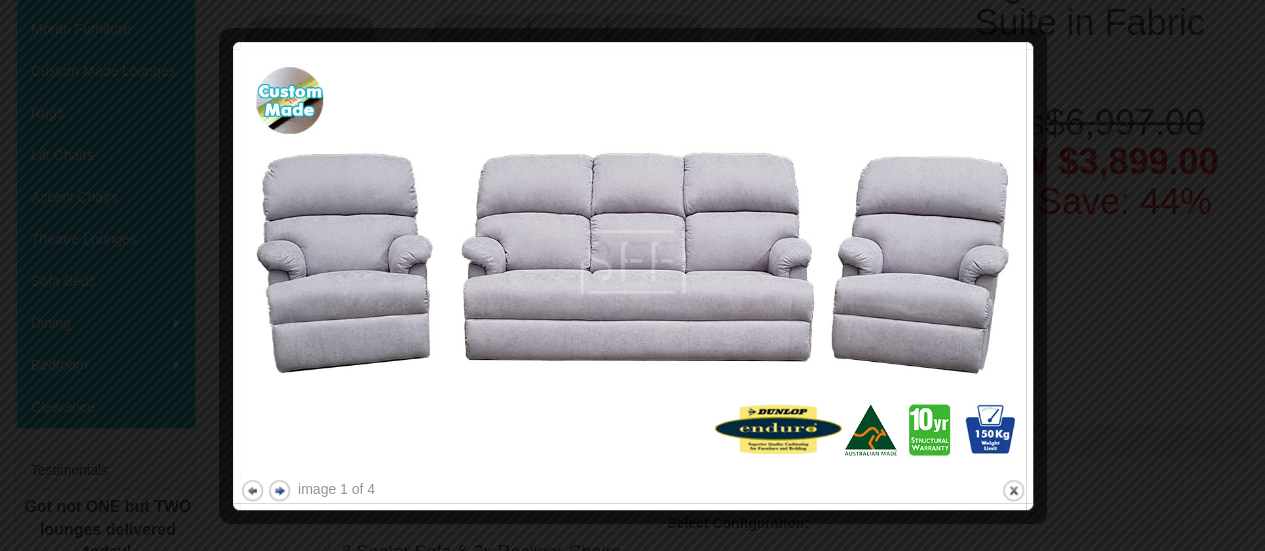 click on "next" at bounding box center (279, 490) 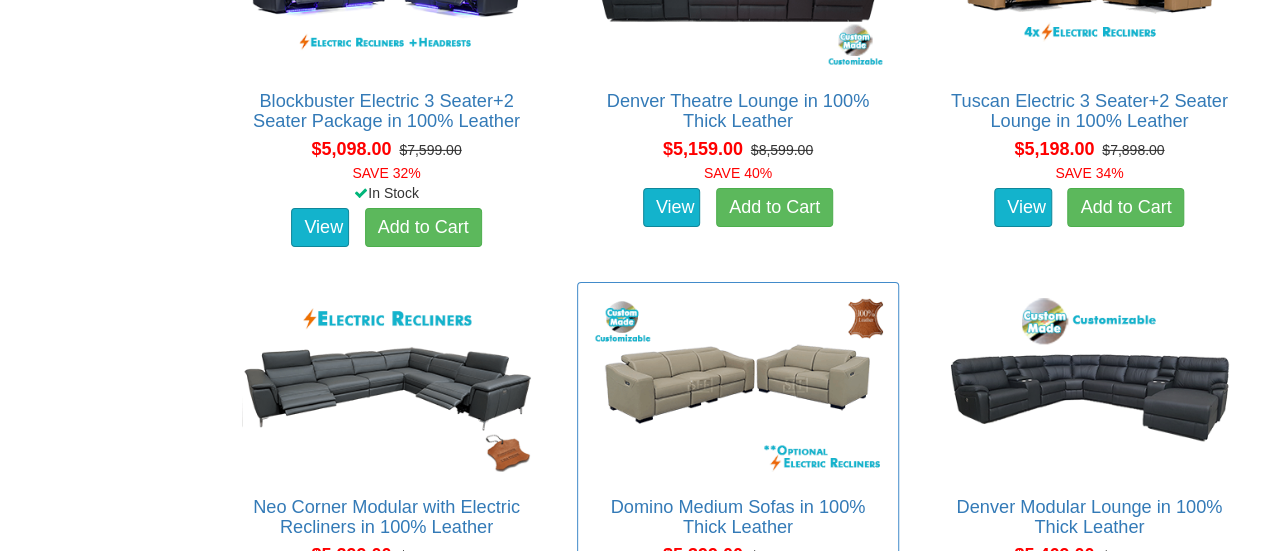 scroll, scrollTop: 14790, scrollLeft: 0, axis: vertical 